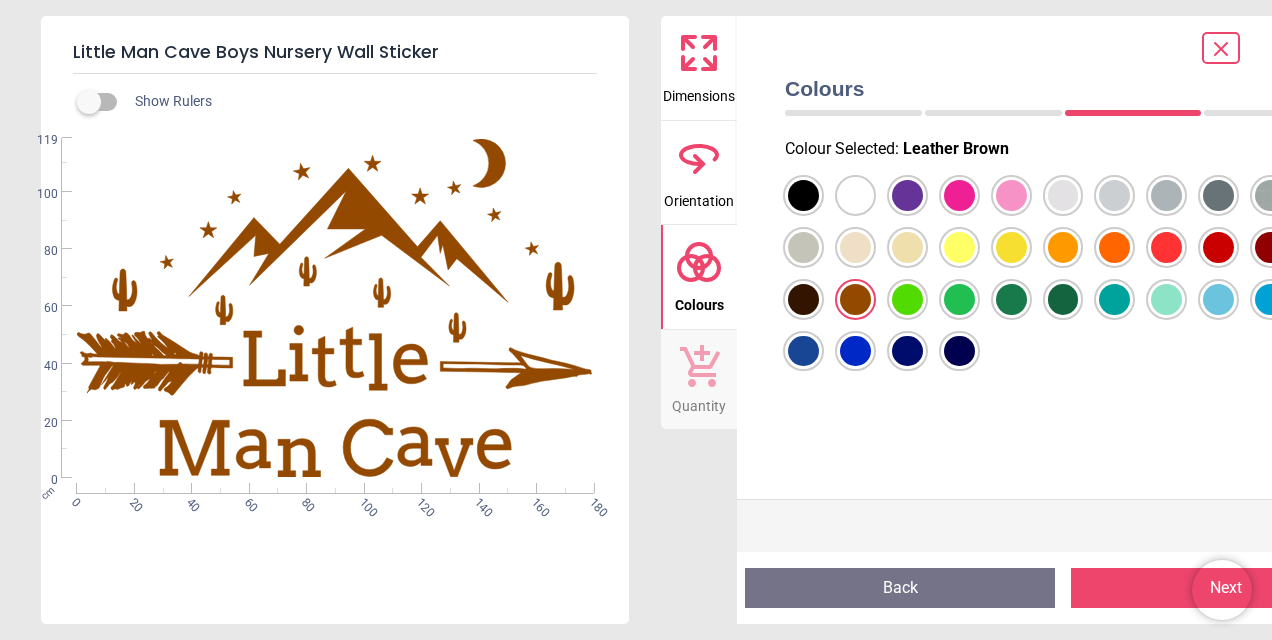 scroll, scrollTop: 0, scrollLeft: 0, axis: both 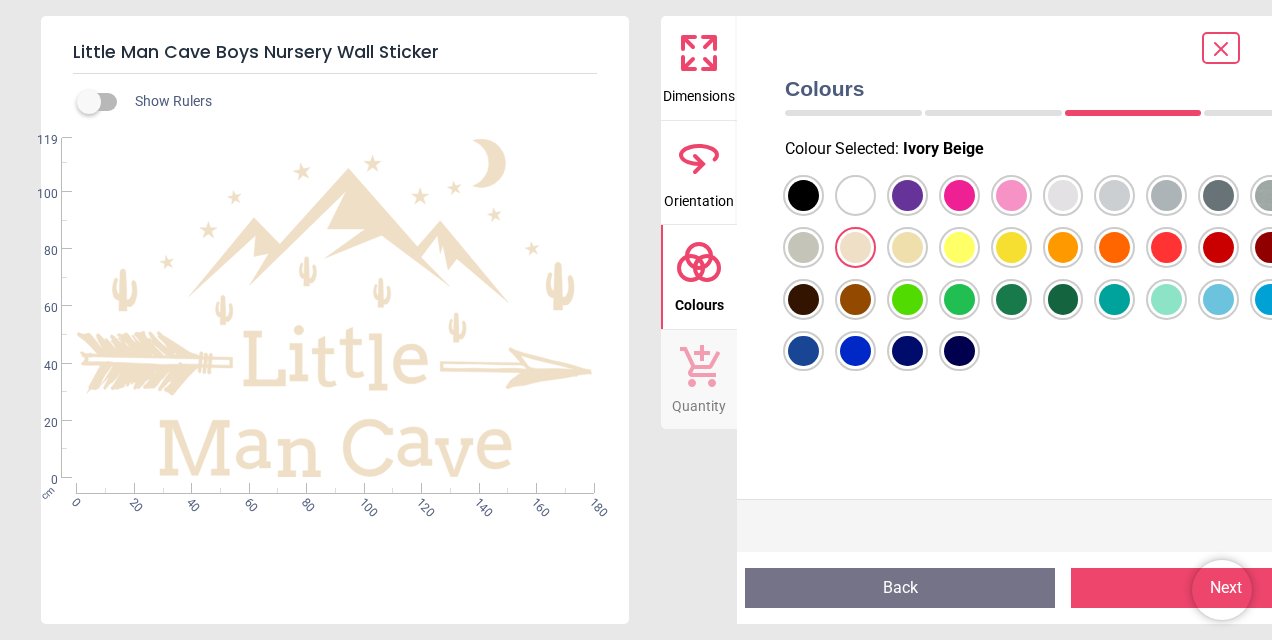 click at bounding box center (803, 195) 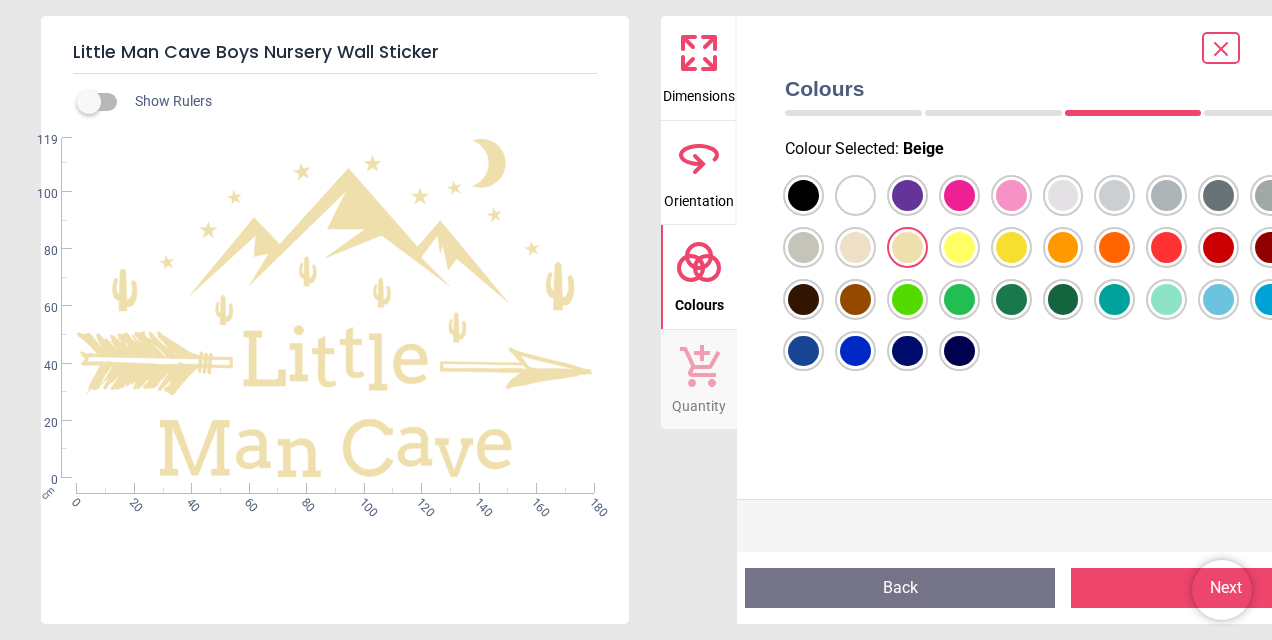 click at bounding box center [803, 195] 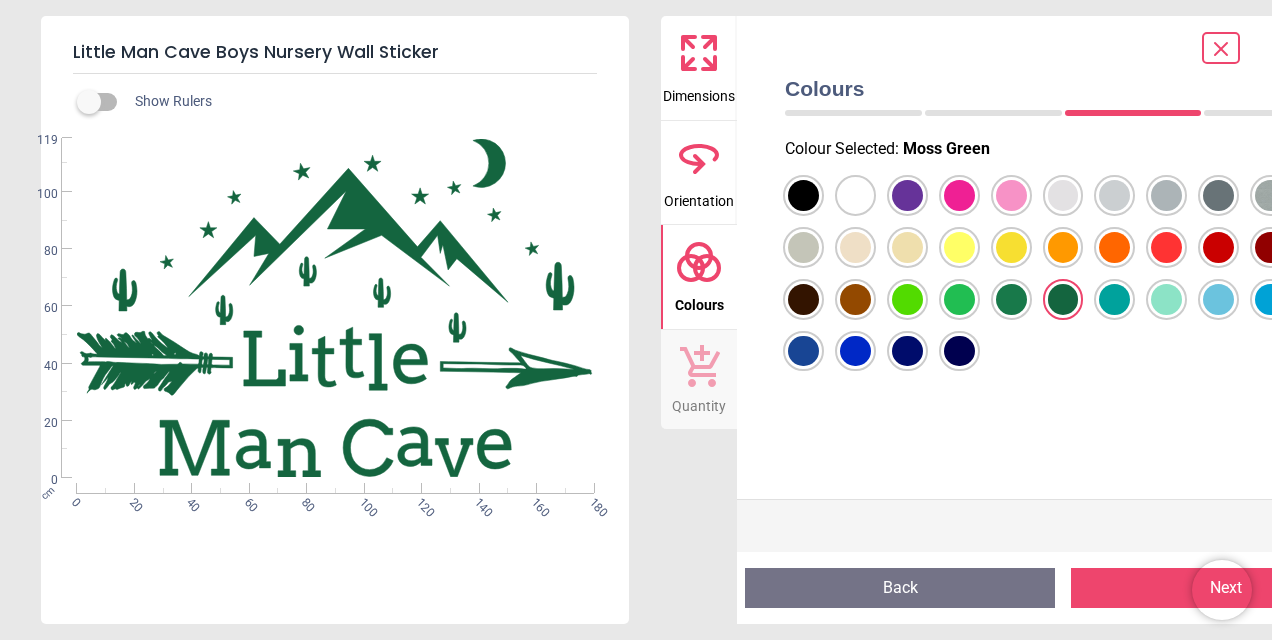 click at bounding box center (803, 195) 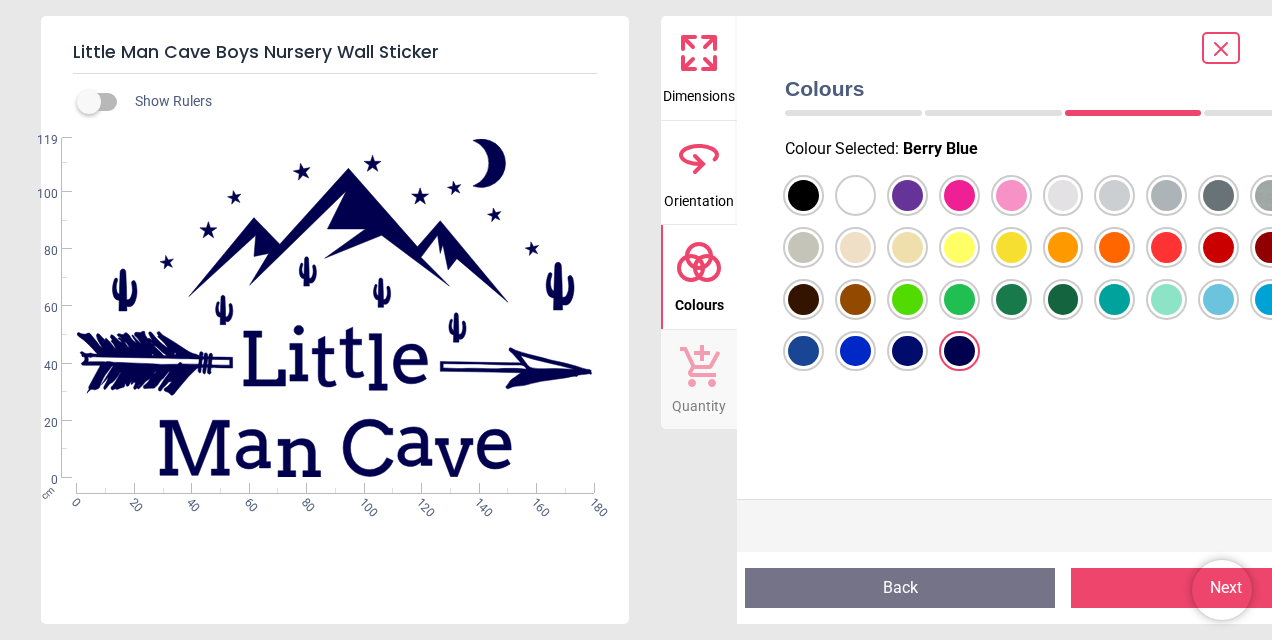 click at bounding box center (803, 195) 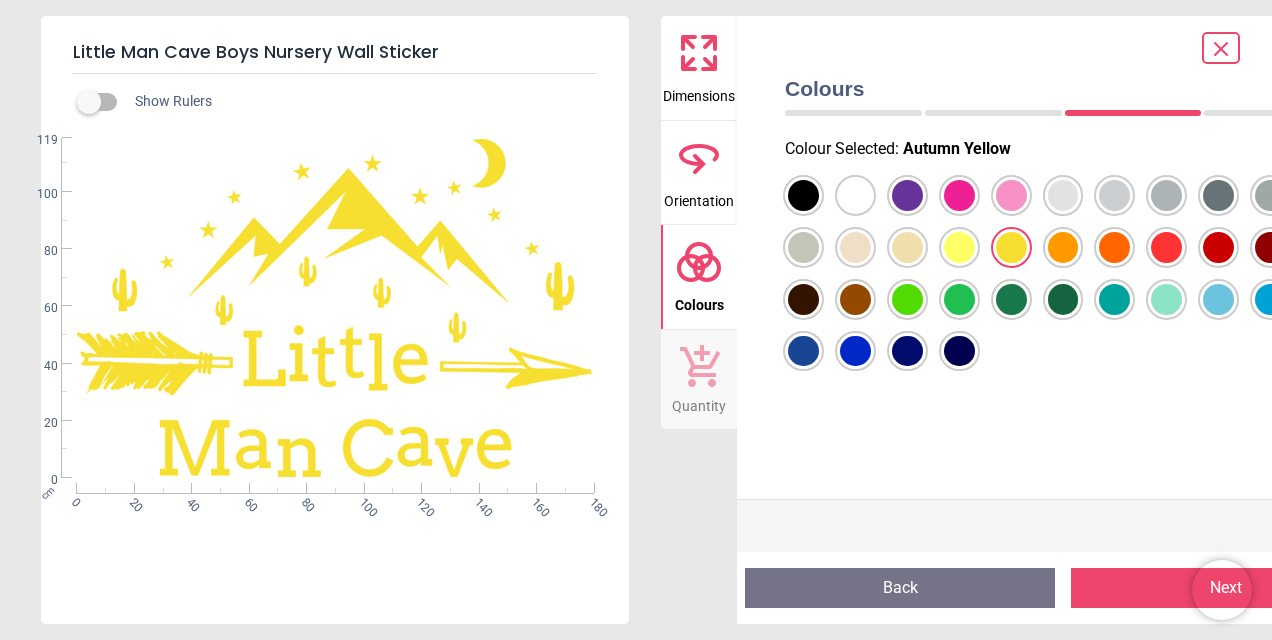 click at bounding box center (803, 195) 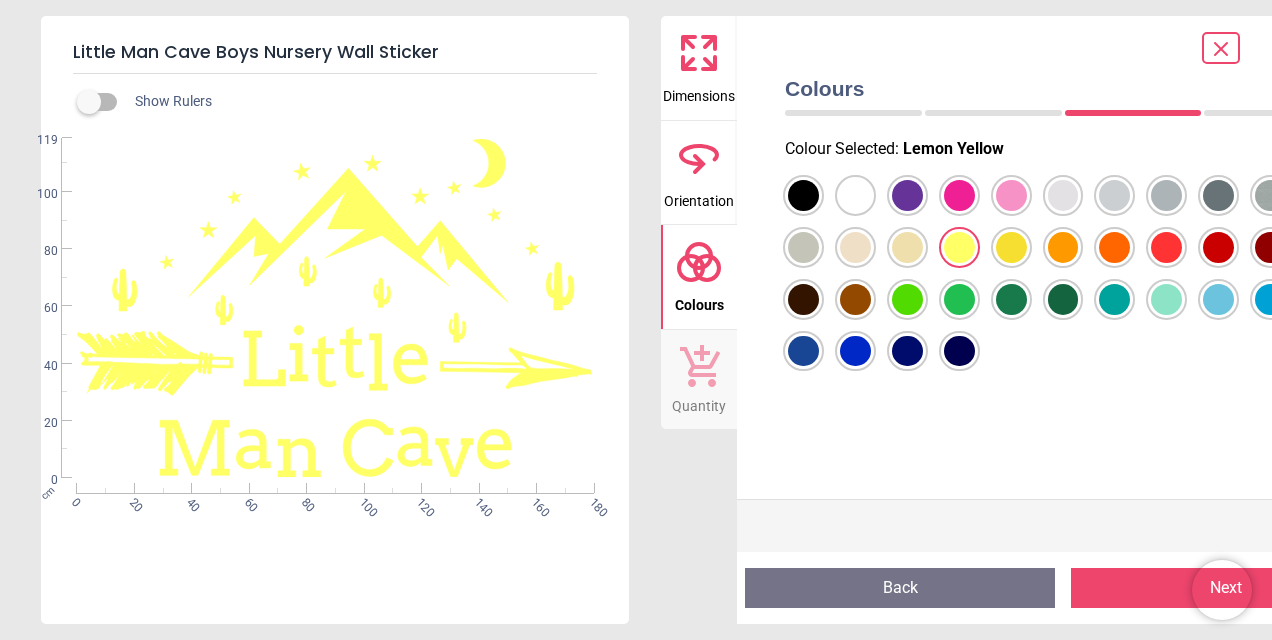 click at bounding box center [803, 195] 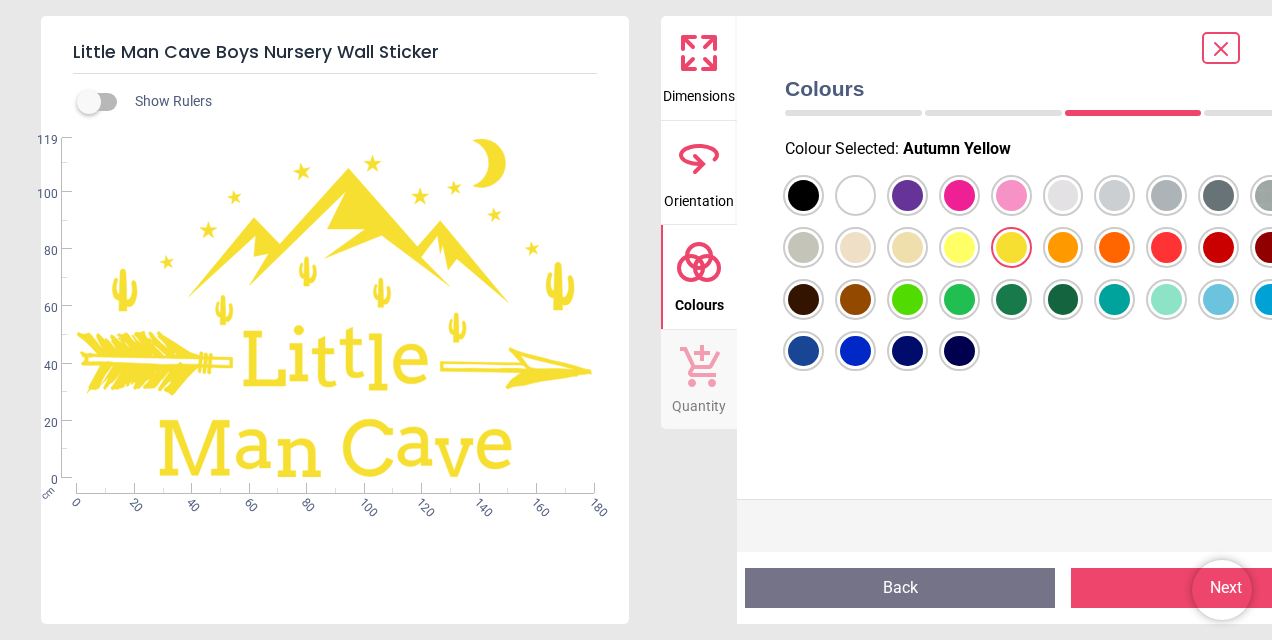 click at bounding box center [803, 195] 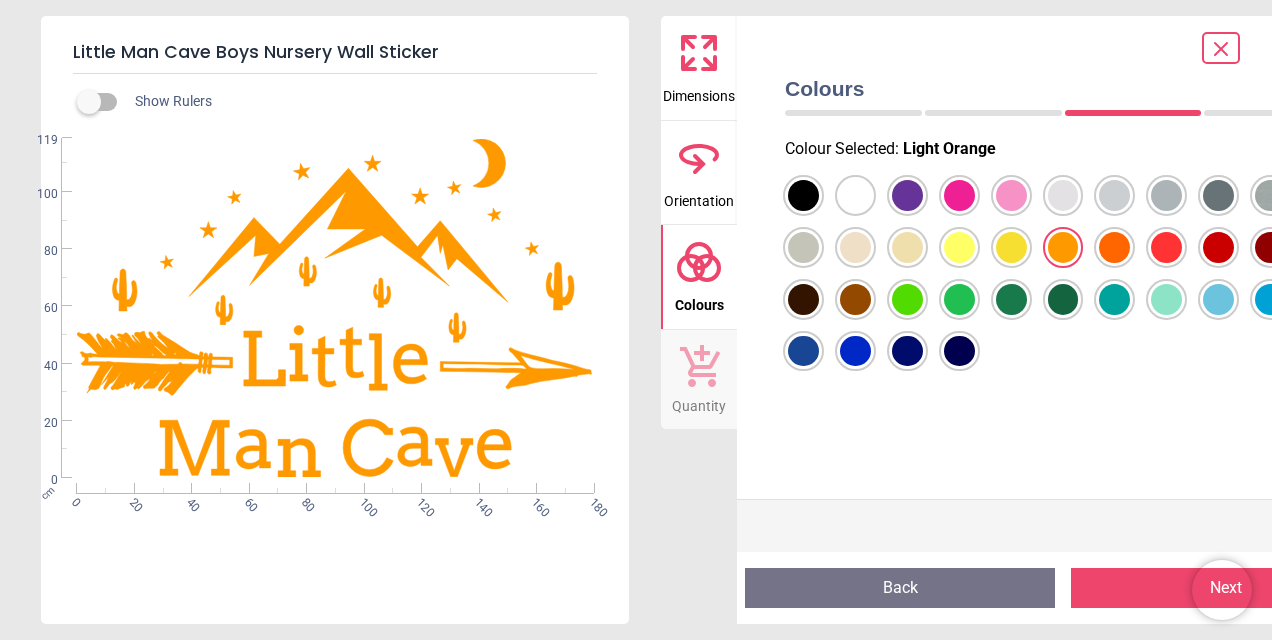 click at bounding box center [803, 195] 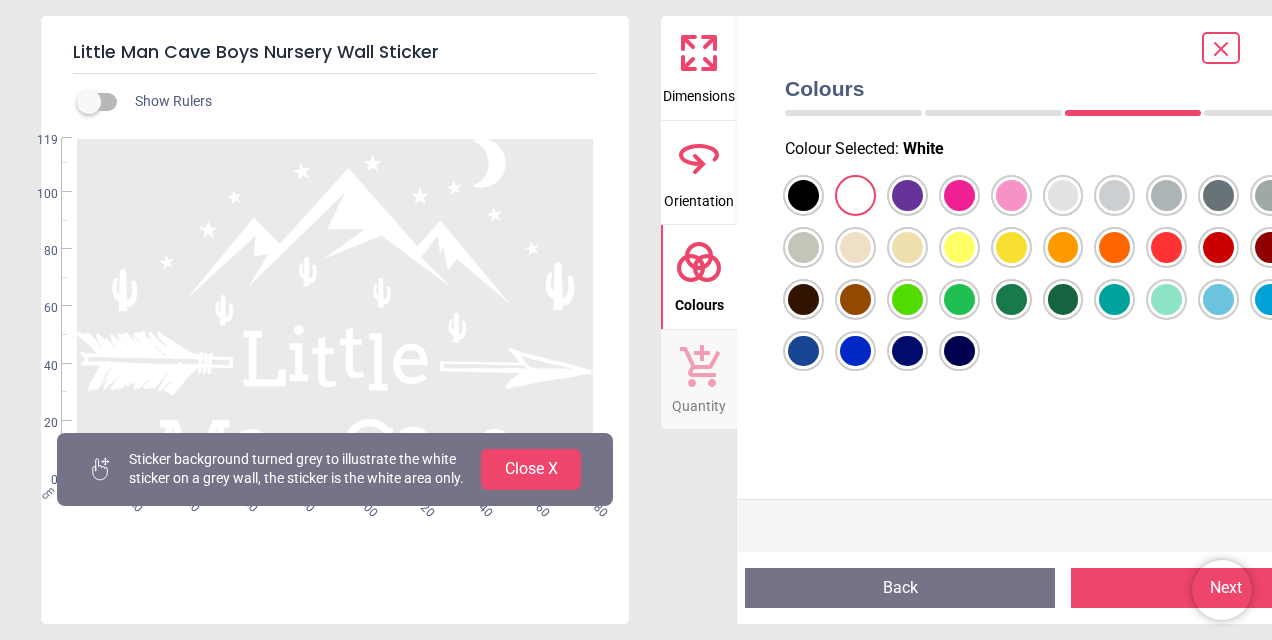 click at bounding box center (803, 195) 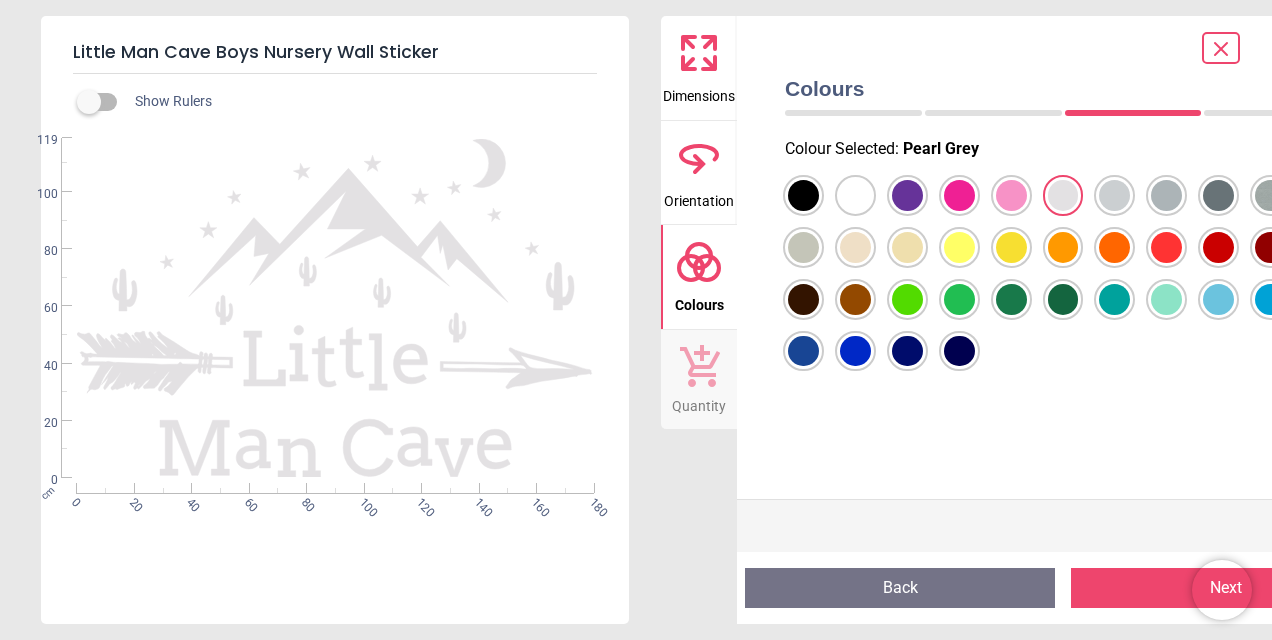 click at bounding box center [803, 195] 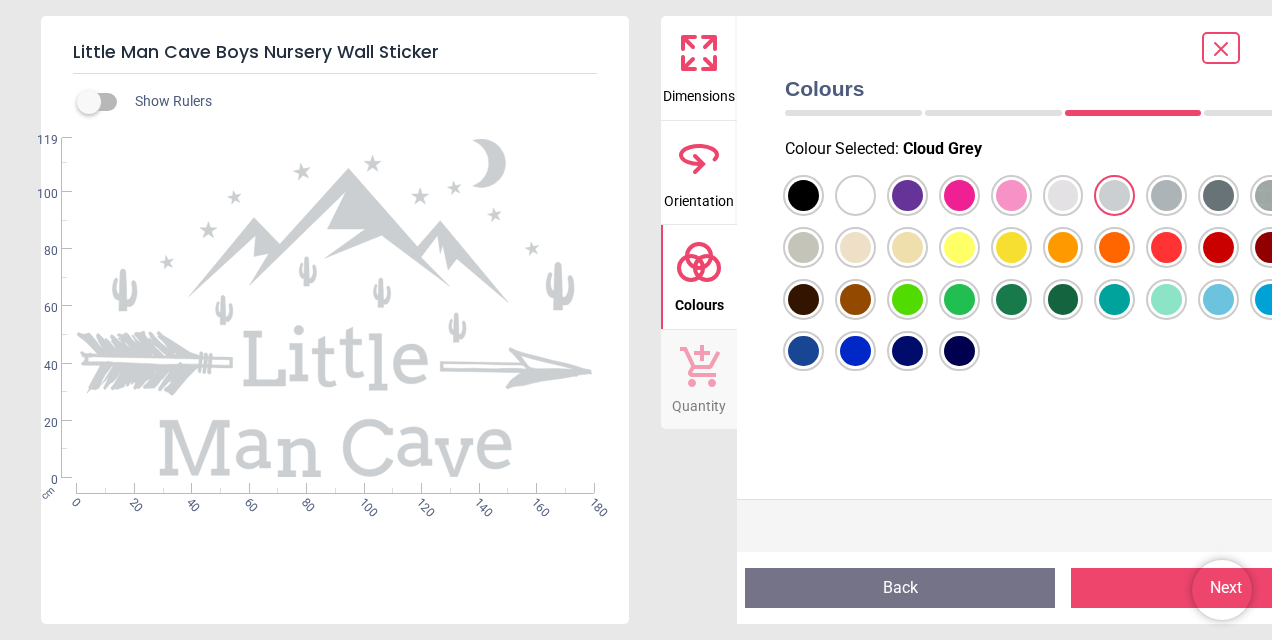 click at bounding box center (803, 195) 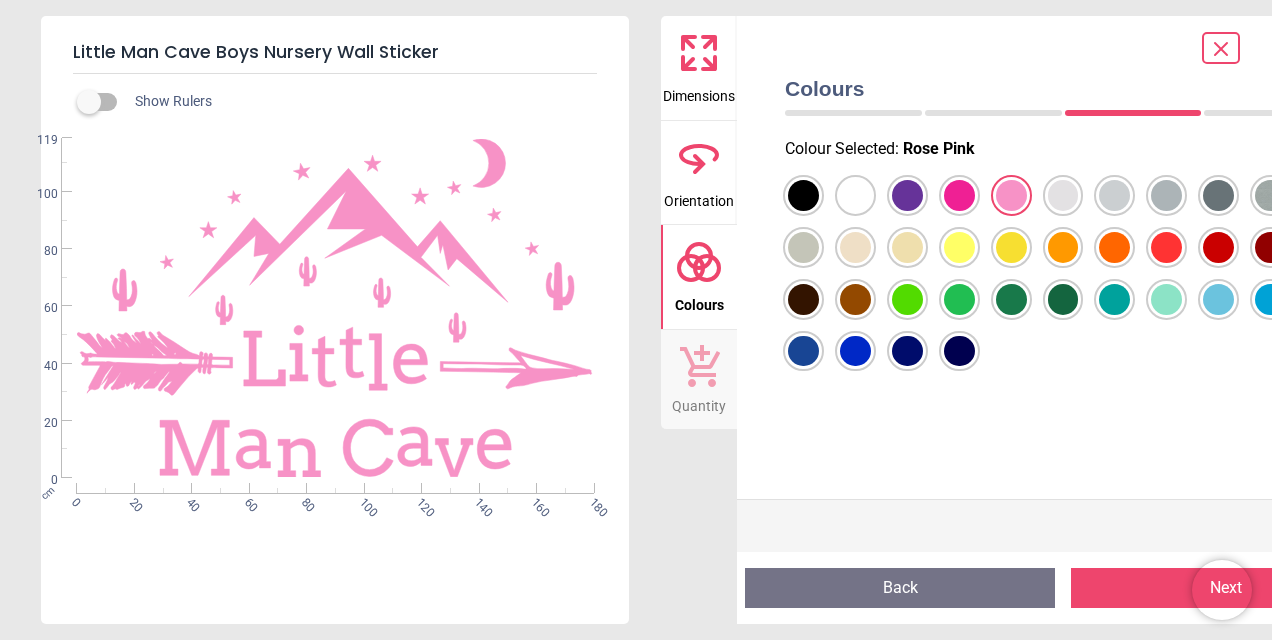 click at bounding box center (803, 195) 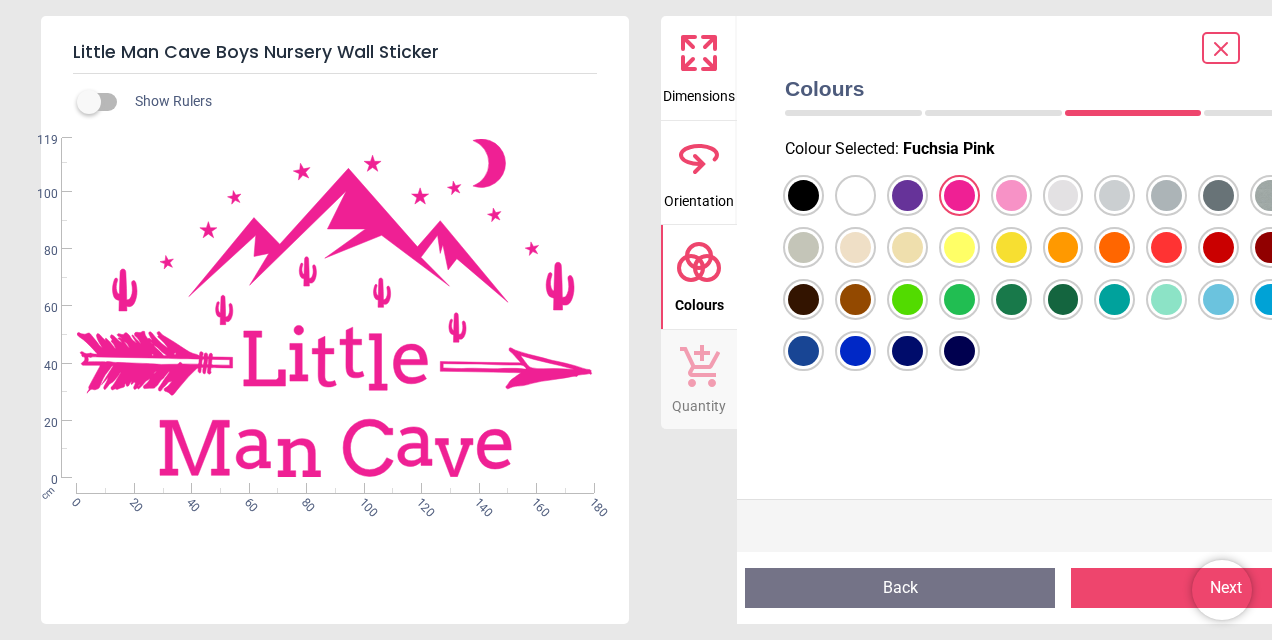 click at bounding box center (803, 195) 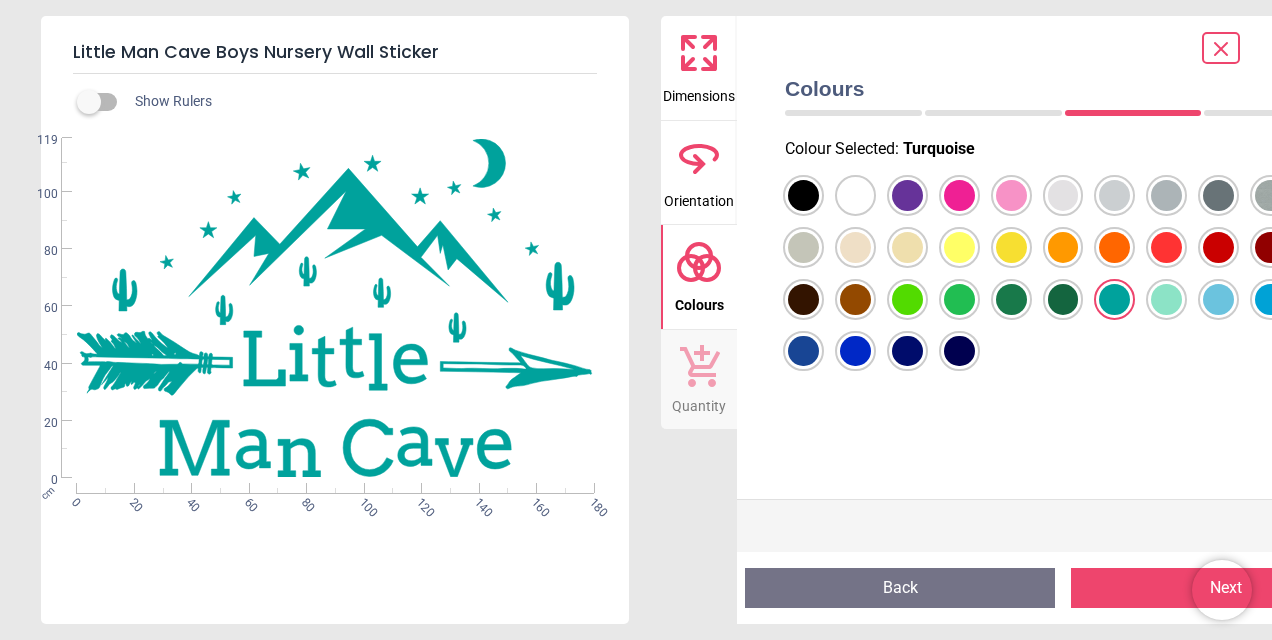click at bounding box center (803, 195) 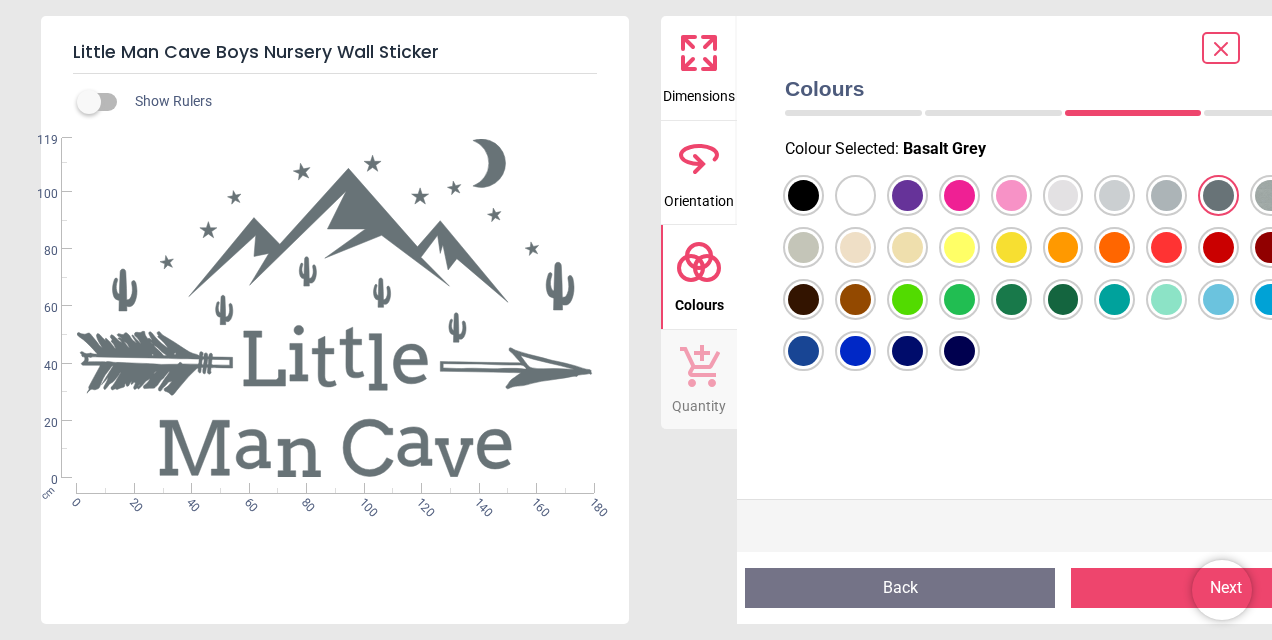 click at bounding box center (803, 195) 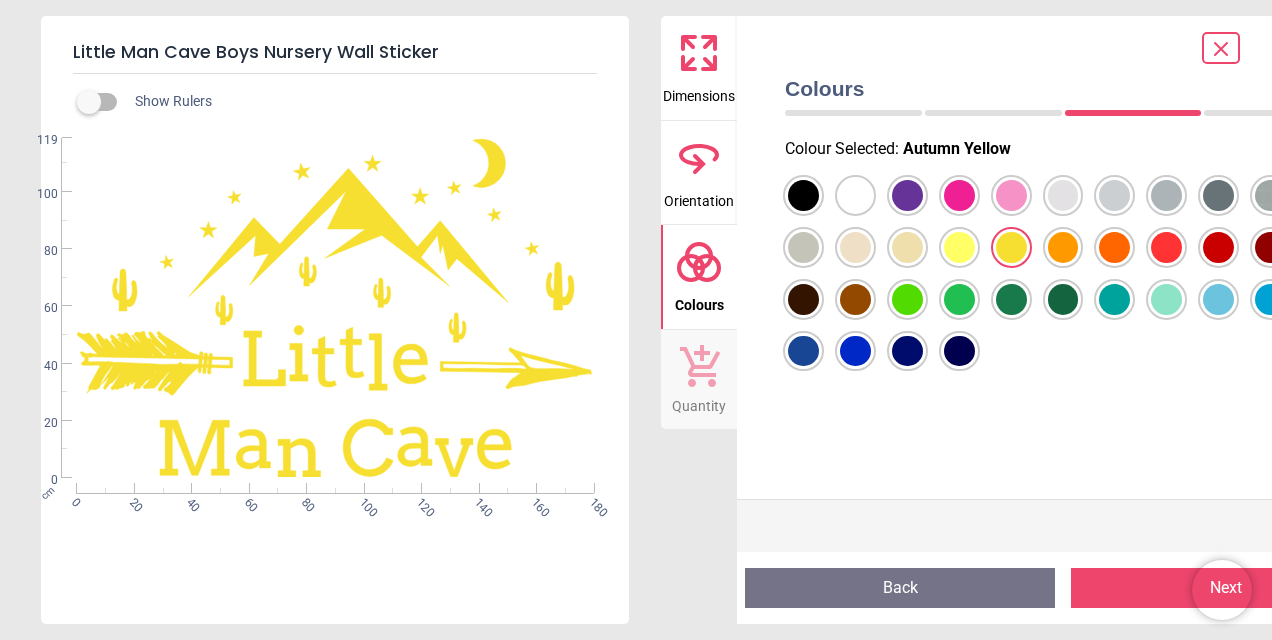 click at bounding box center (803, 195) 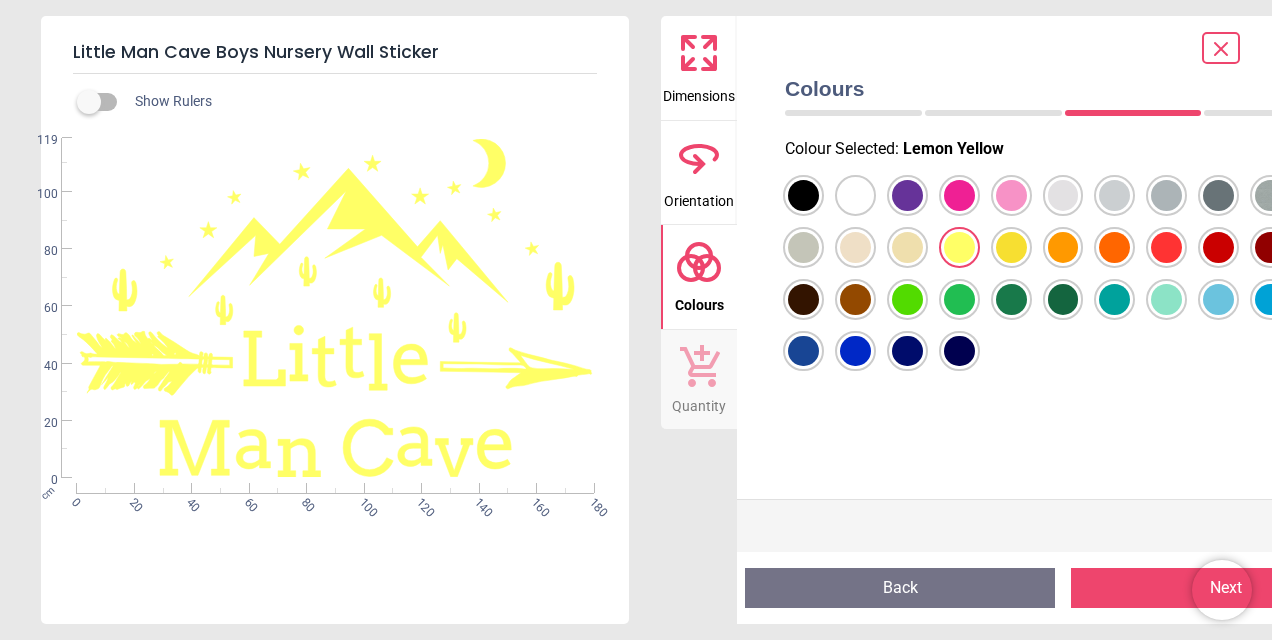 click at bounding box center (803, 195) 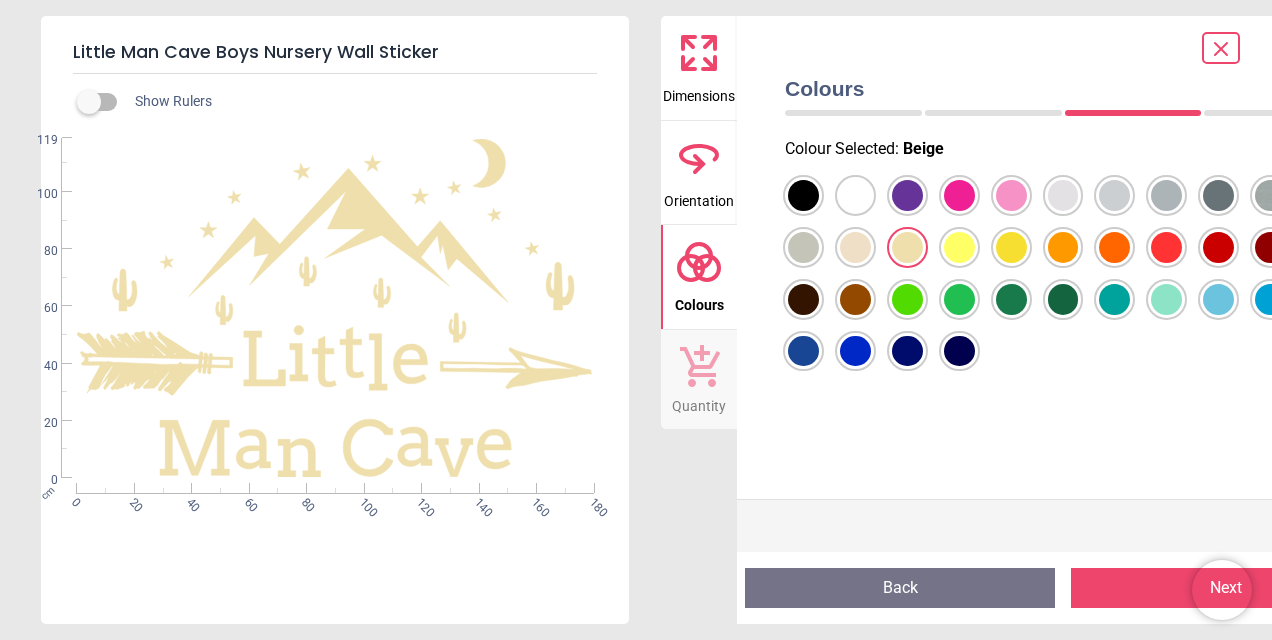 click at bounding box center (803, 195) 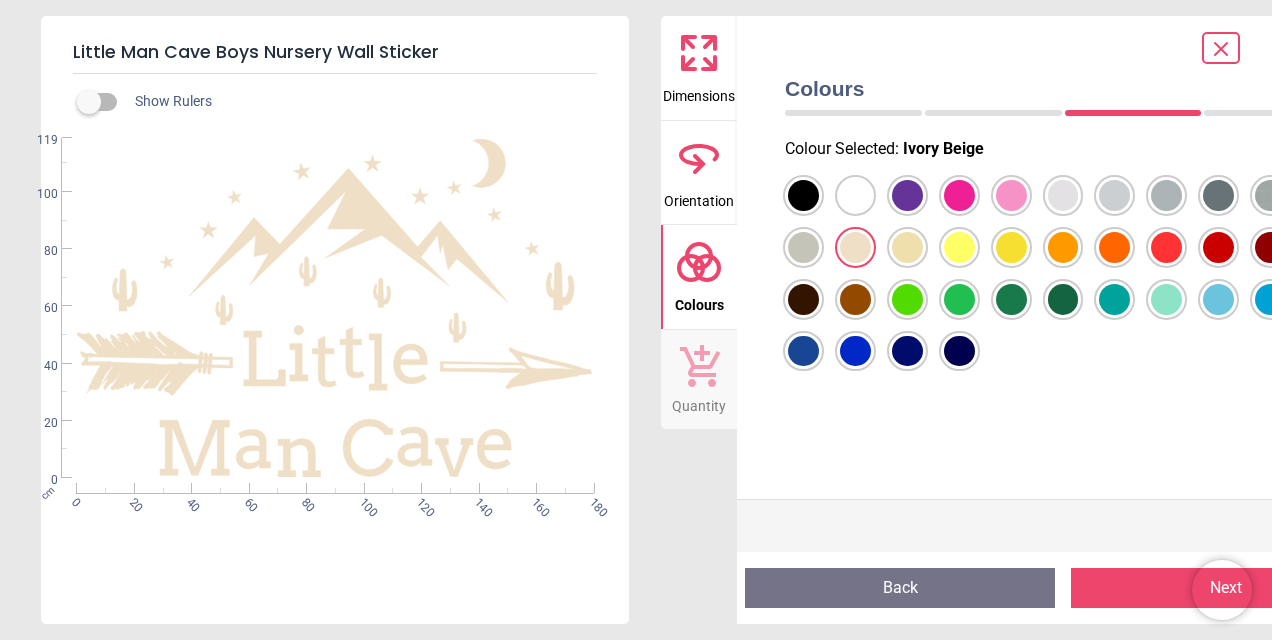 click at bounding box center (803, 195) 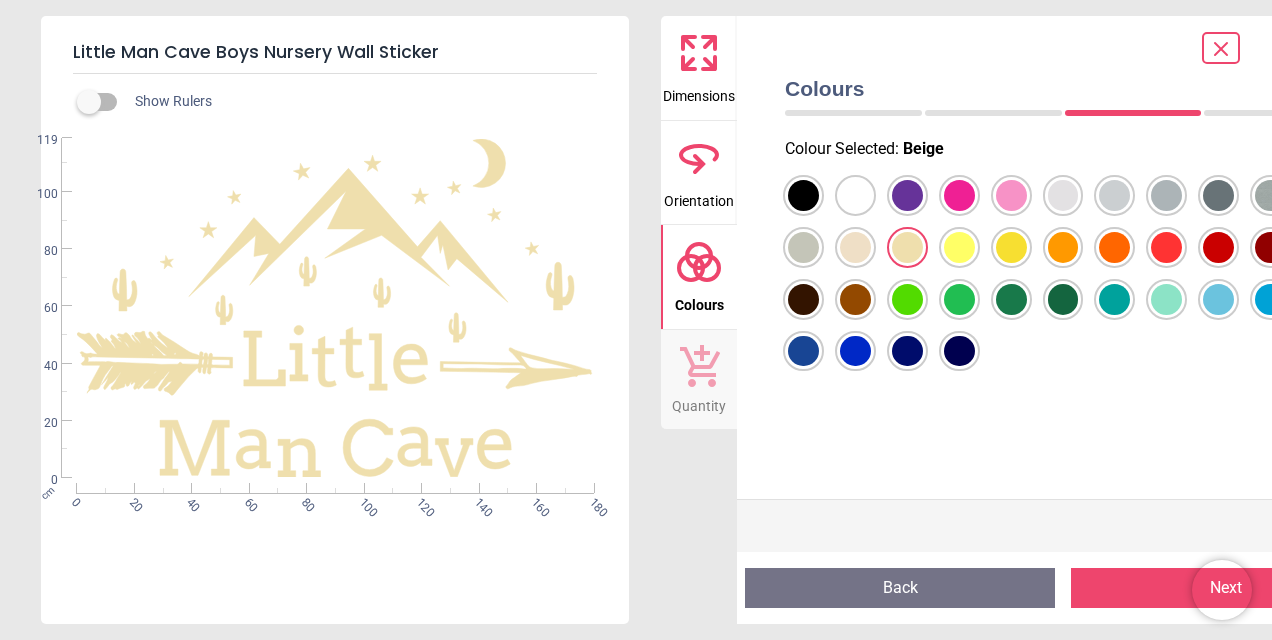click at bounding box center (803, 195) 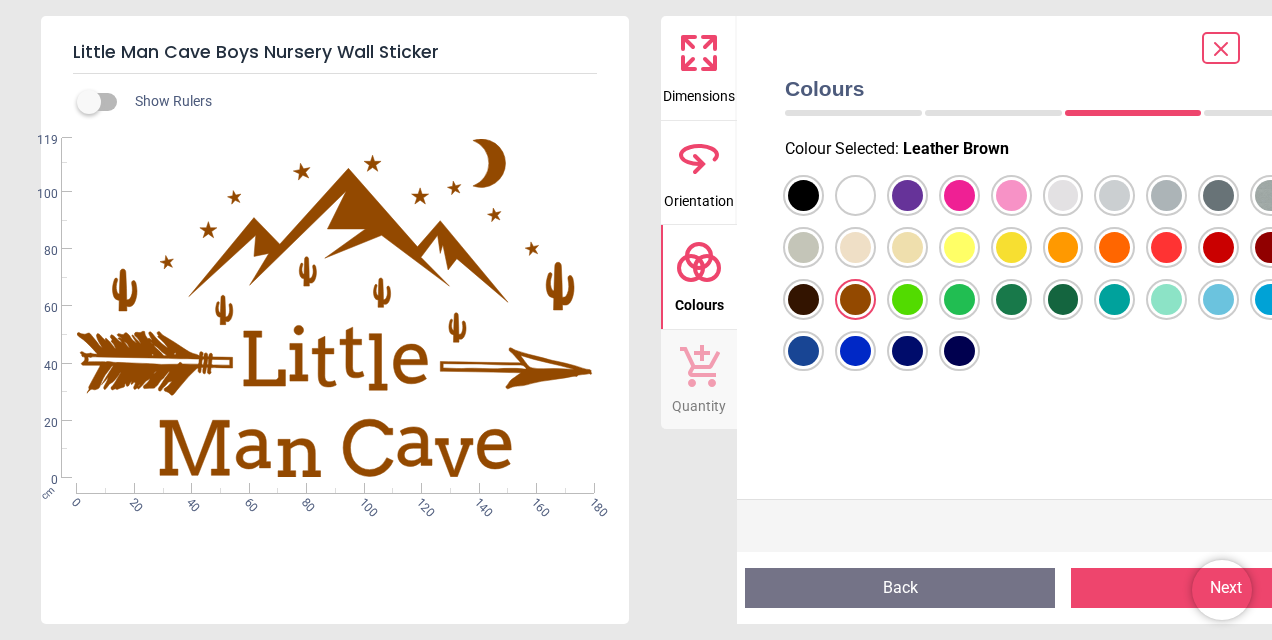click at bounding box center [803, 195] 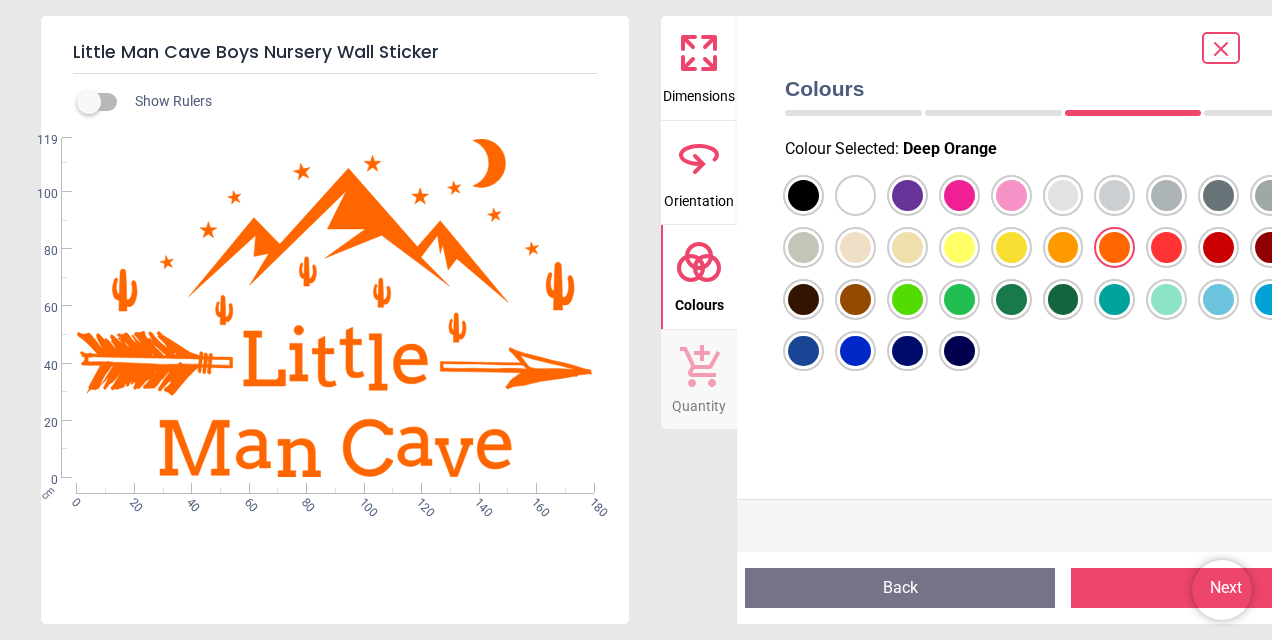 click at bounding box center [803, 195] 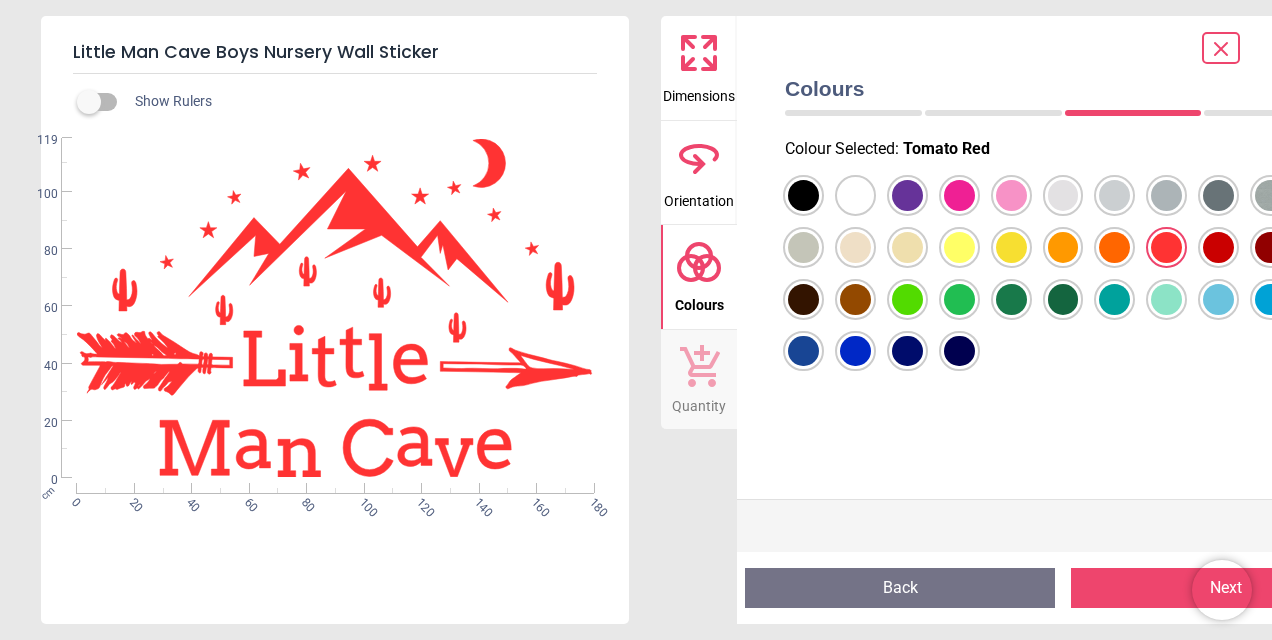 click at bounding box center (803, 195) 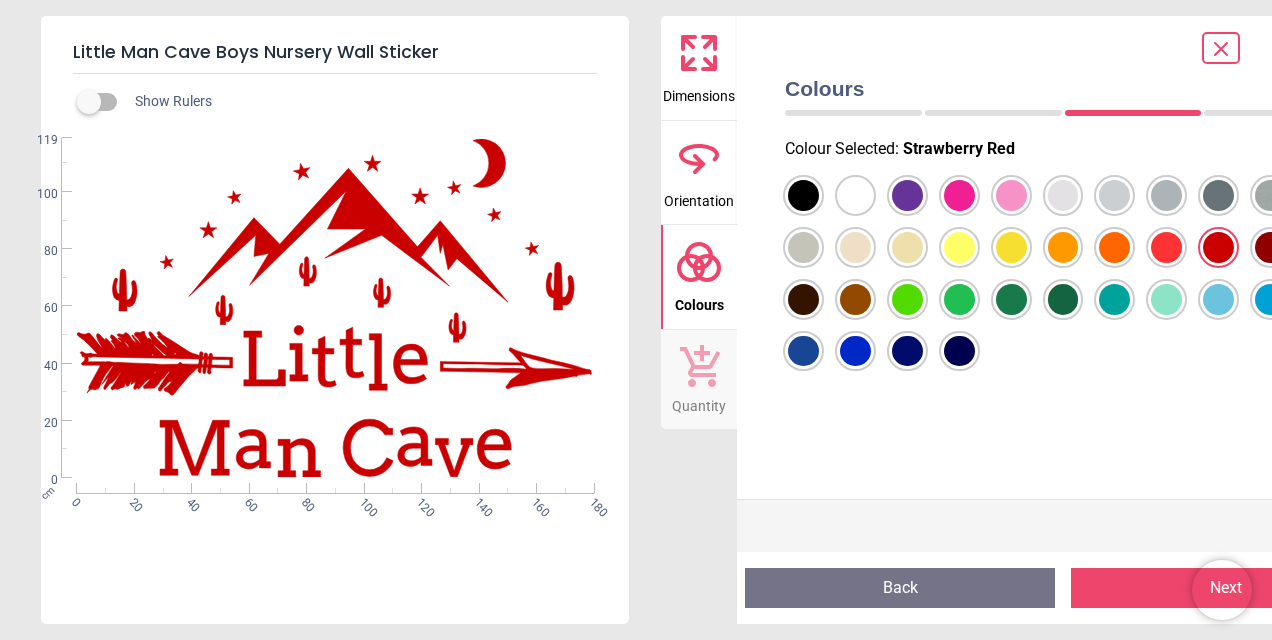 click at bounding box center [803, 195] 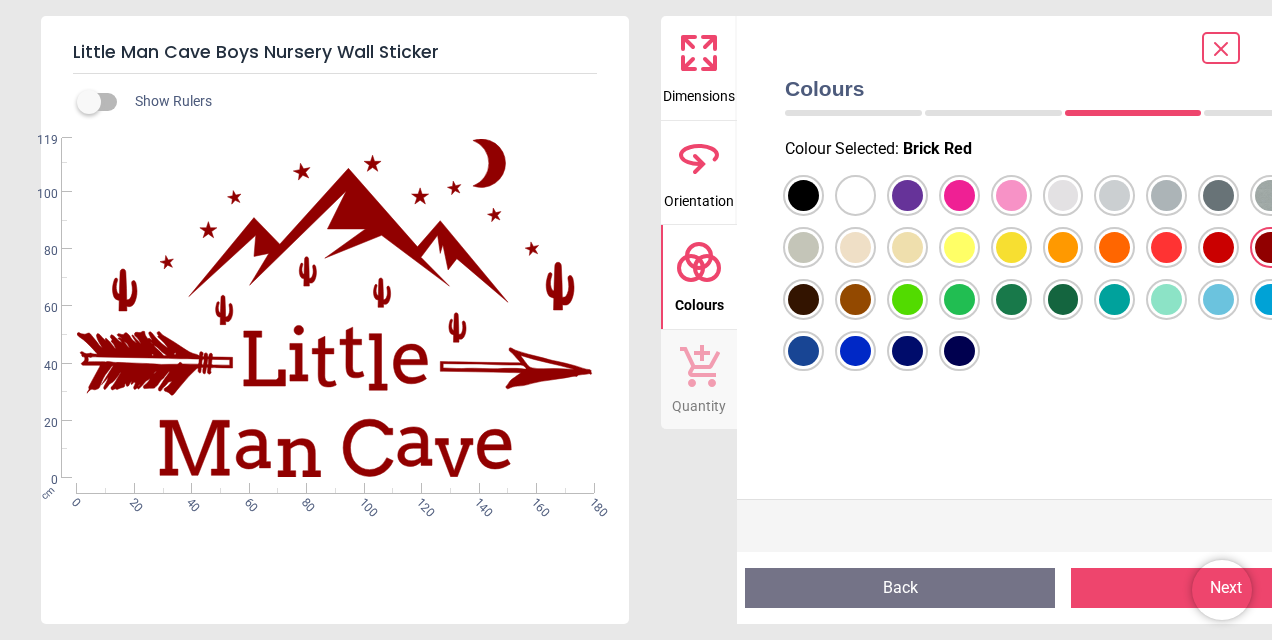 click at bounding box center [803, 195] 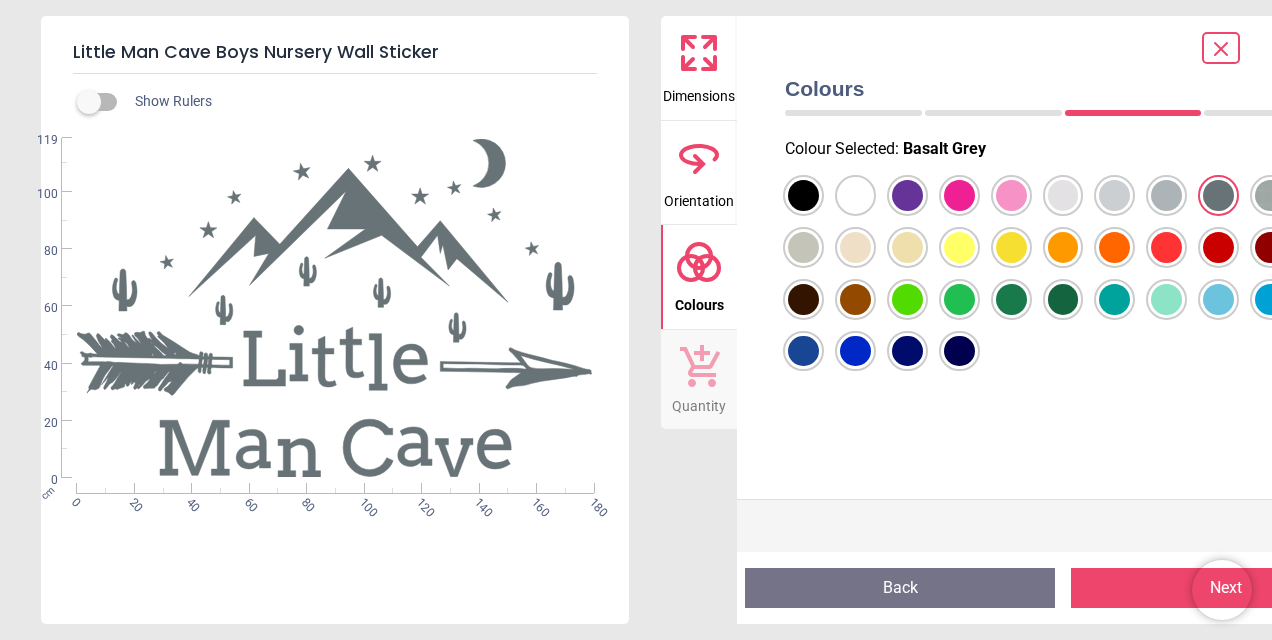 click at bounding box center (803, 195) 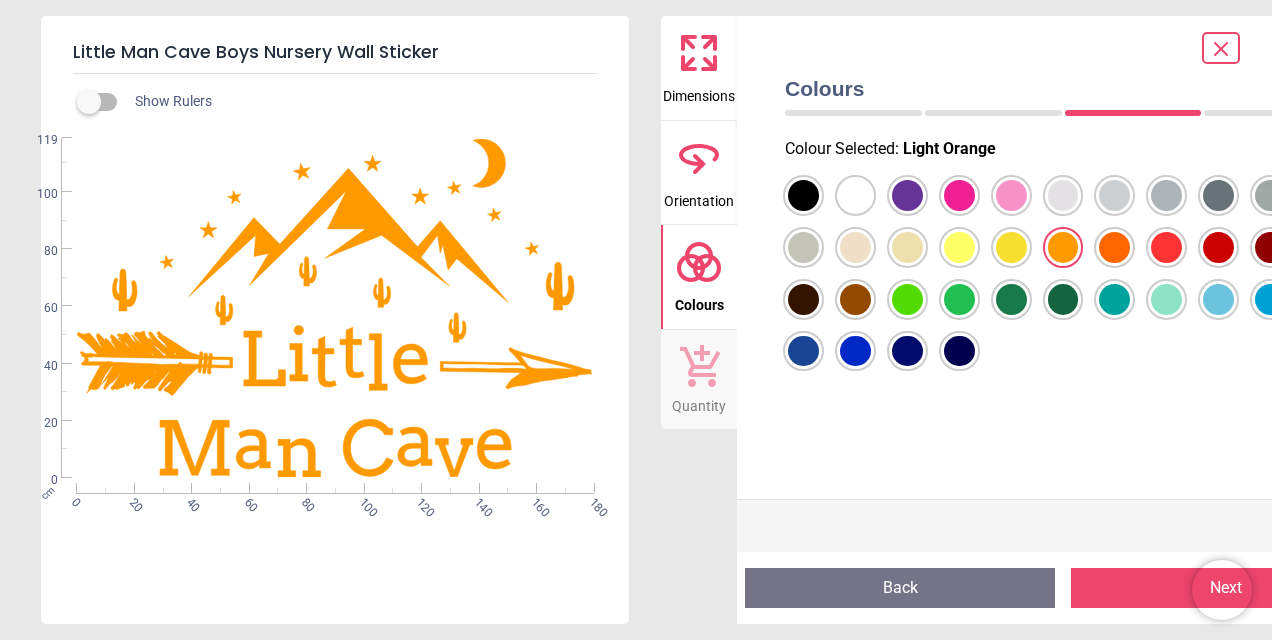 click at bounding box center [803, 195] 